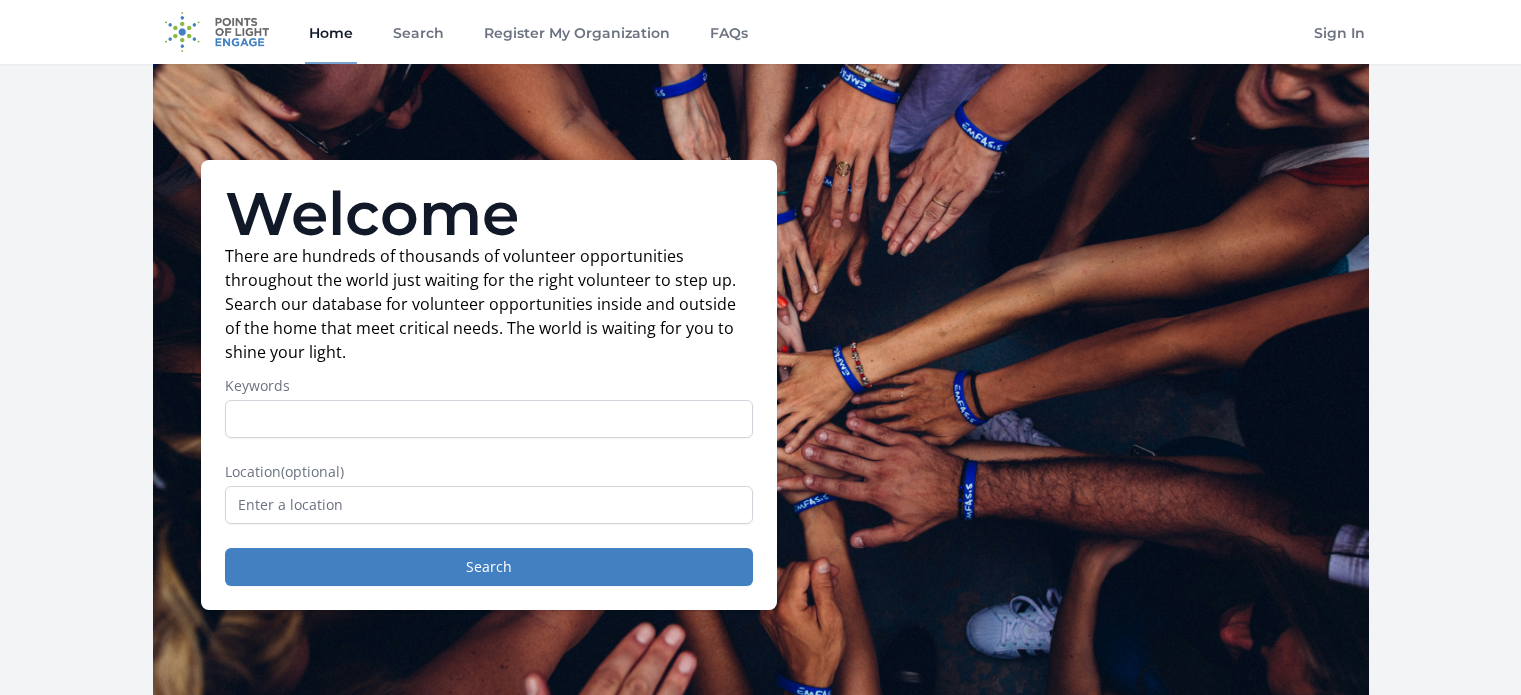 scroll, scrollTop: 0, scrollLeft: 0, axis: both 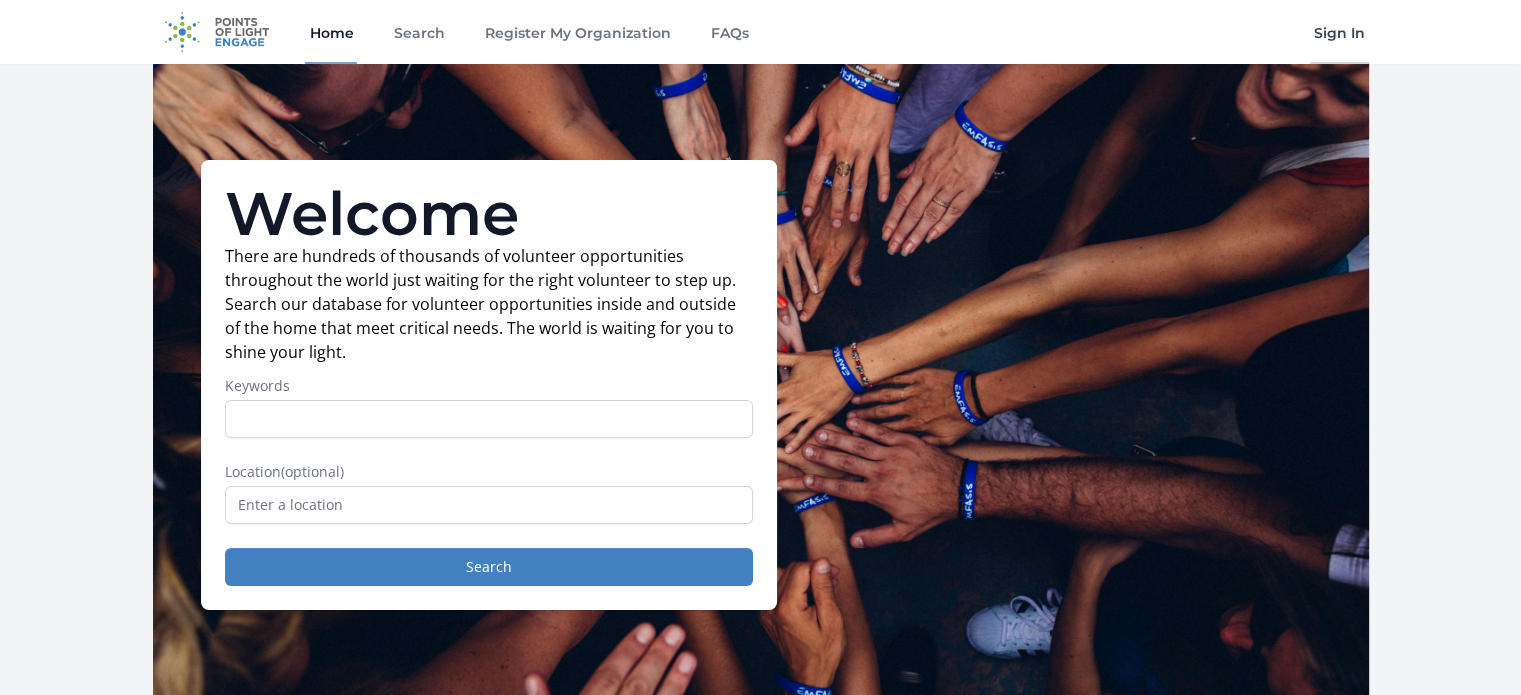 click on "Sign In" at bounding box center [1339, 32] 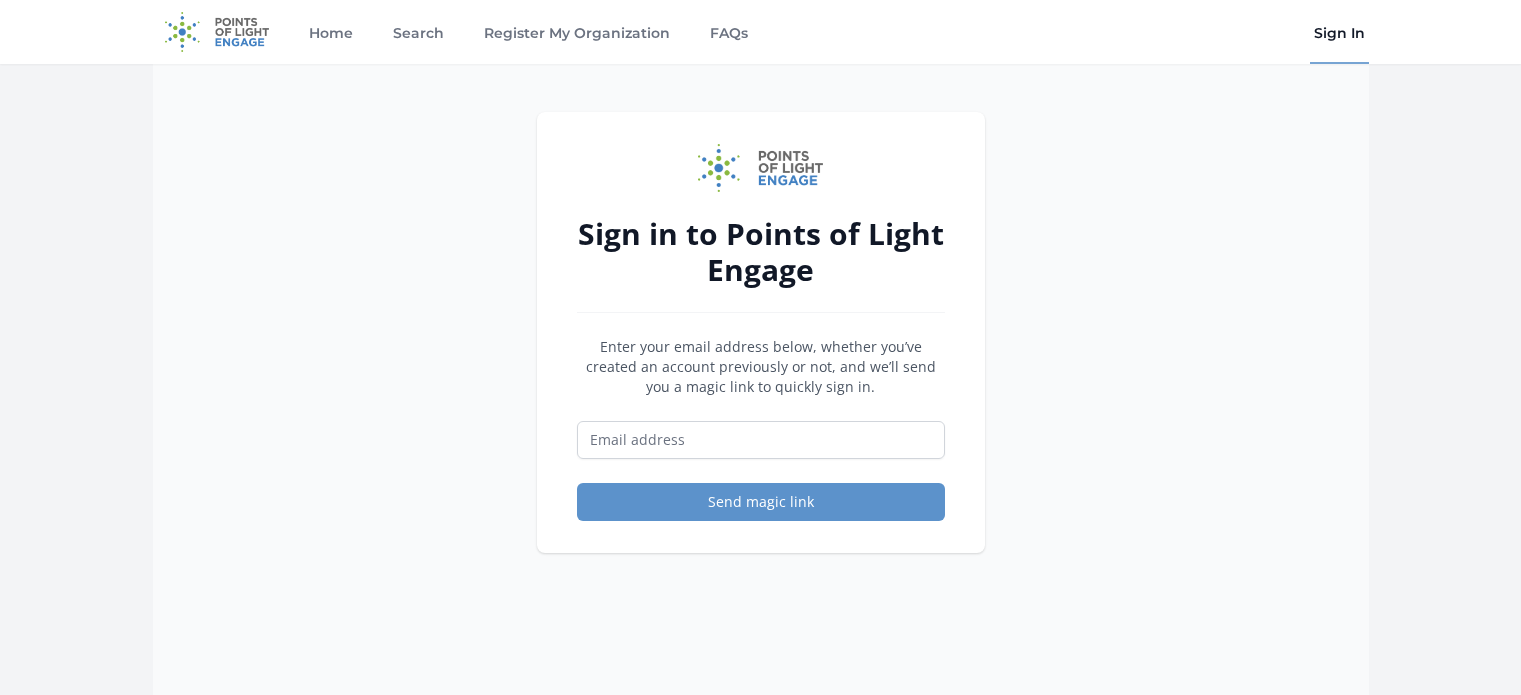 scroll, scrollTop: 0, scrollLeft: 0, axis: both 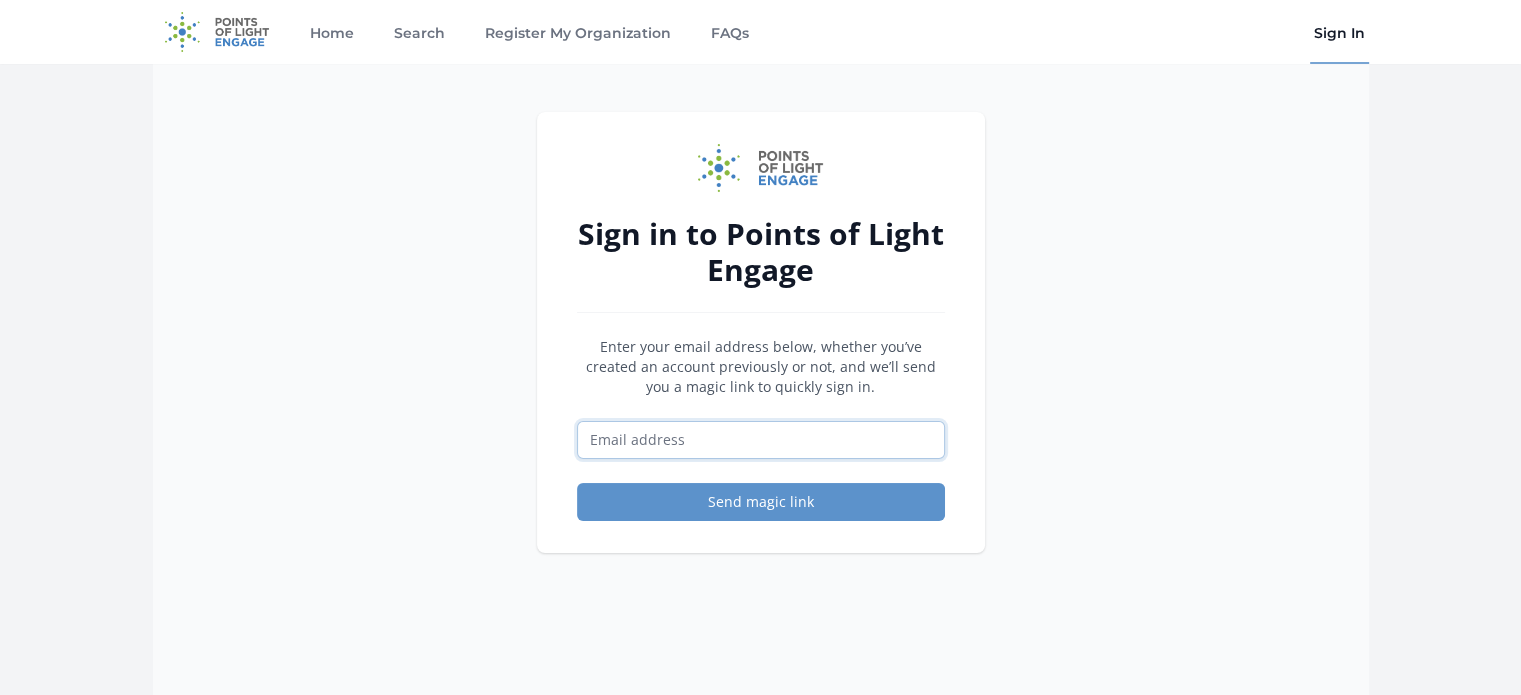click at bounding box center (761, 440) 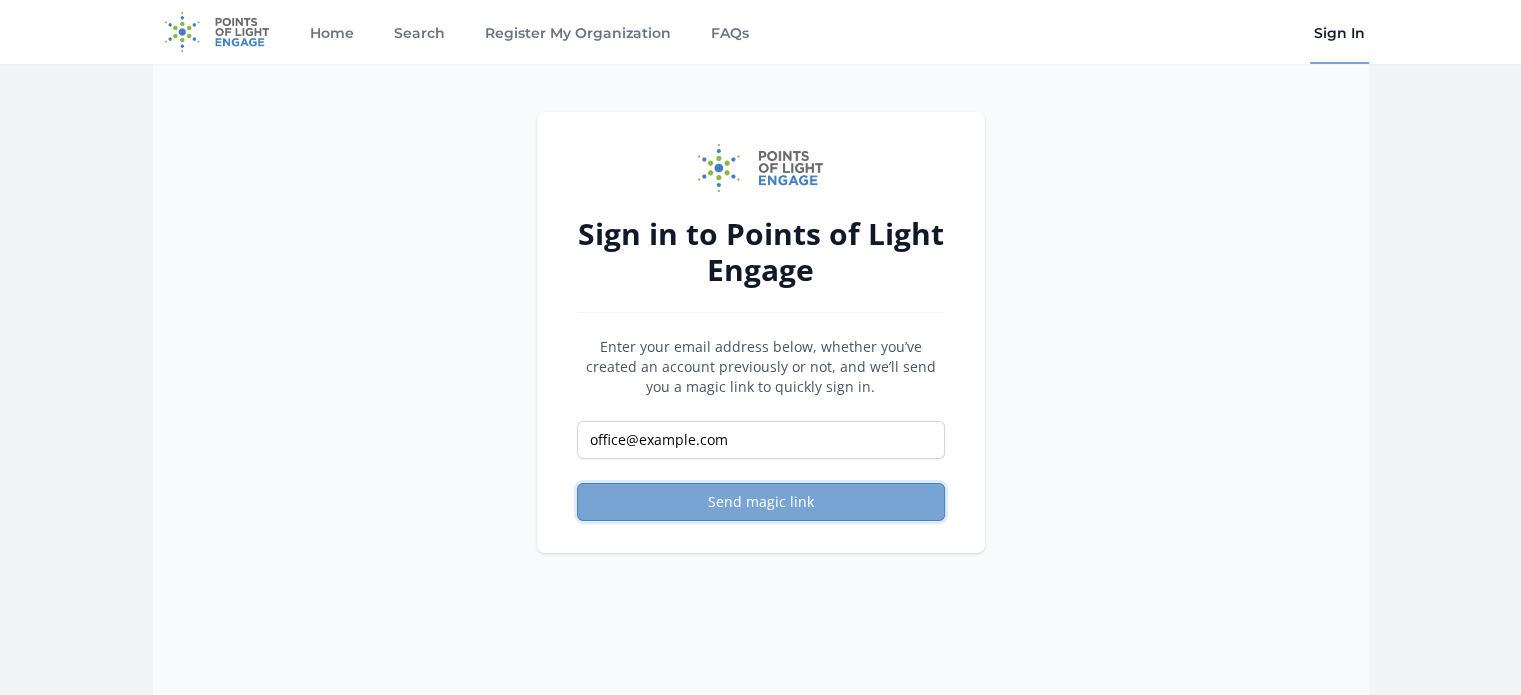 click on "Send magic link" at bounding box center [761, 502] 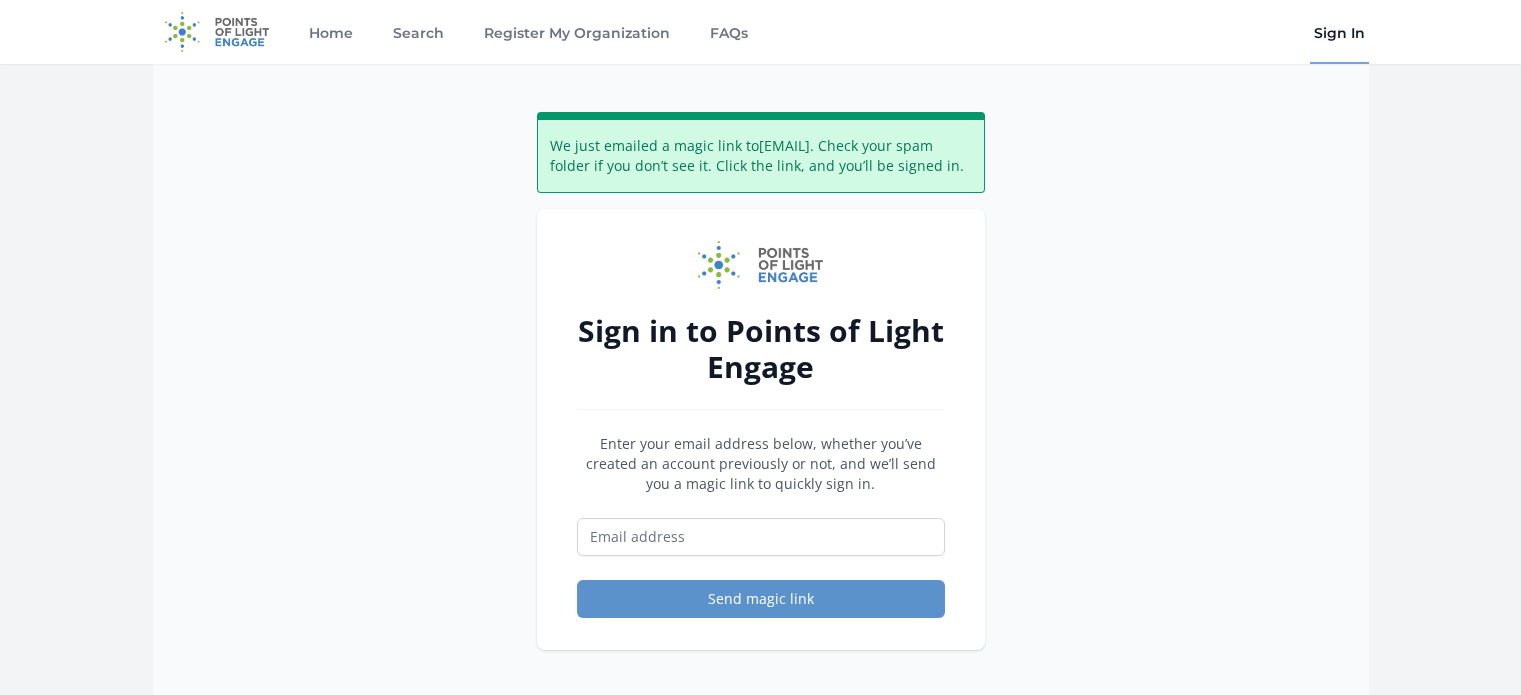 scroll, scrollTop: 0, scrollLeft: 0, axis: both 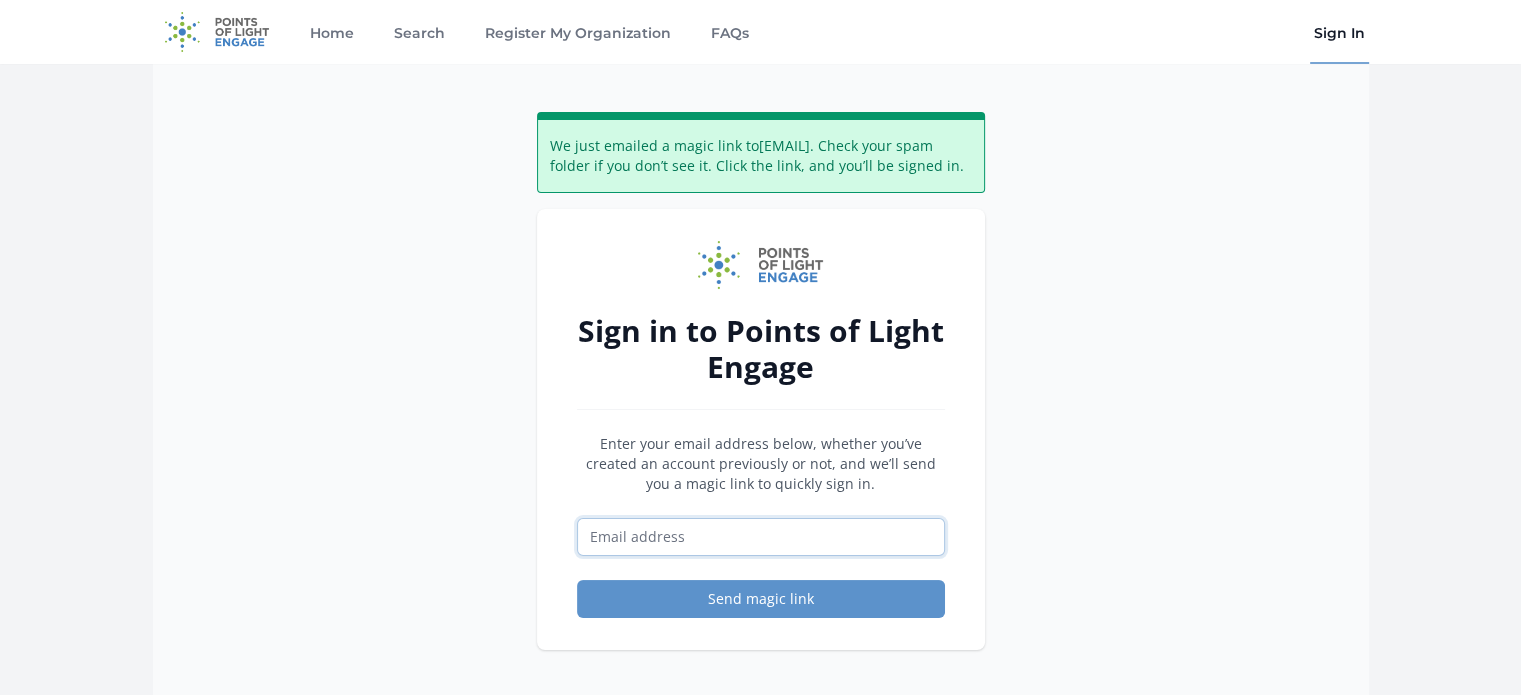 click at bounding box center [761, 537] 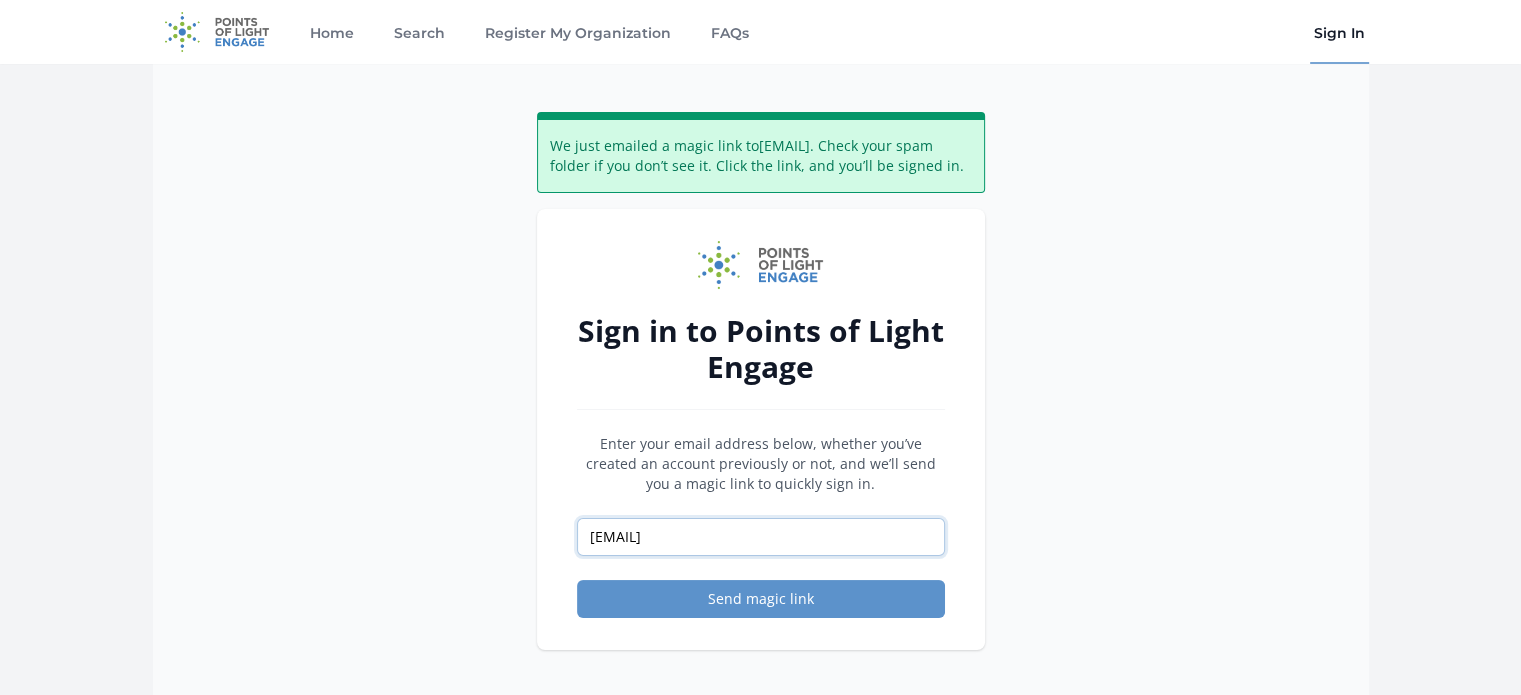 type on "volunteer@howardnature.org" 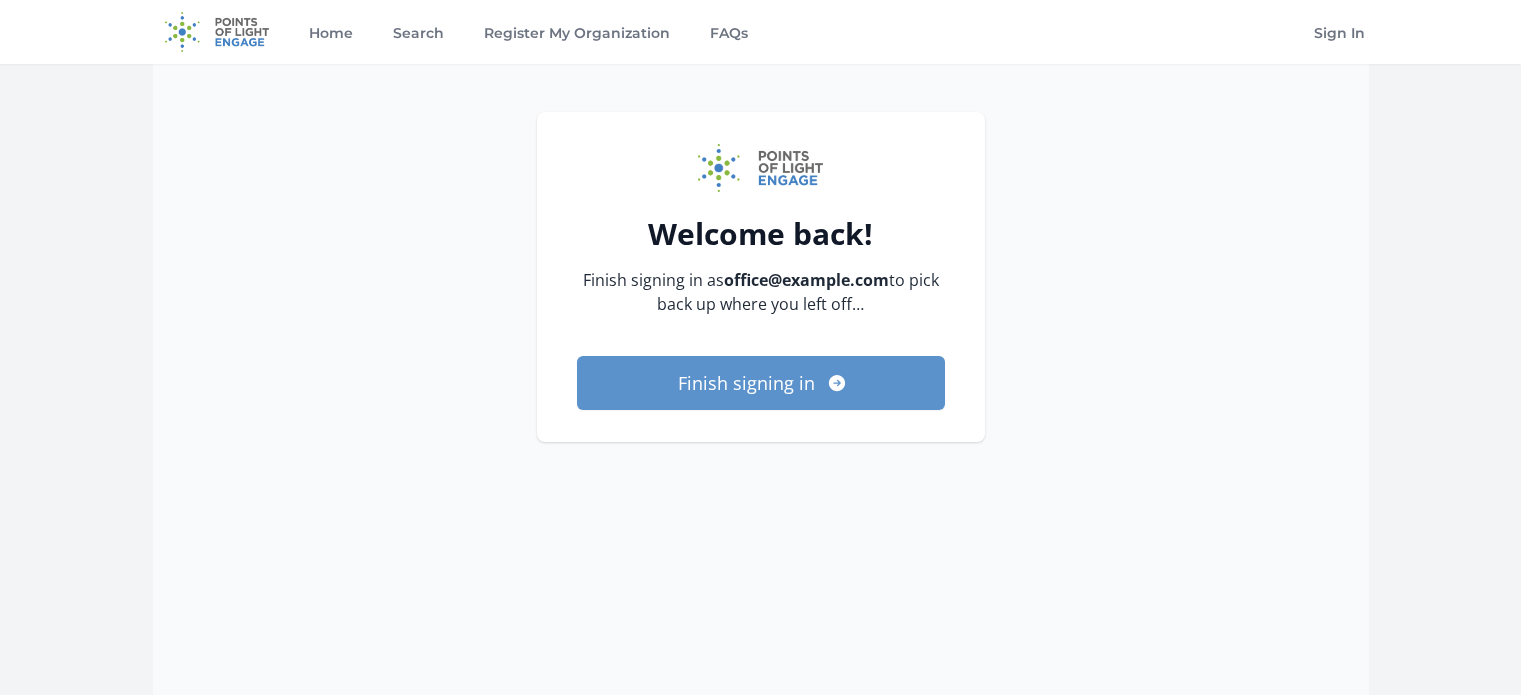 scroll, scrollTop: 0, scrollLeft: 0, axis: both 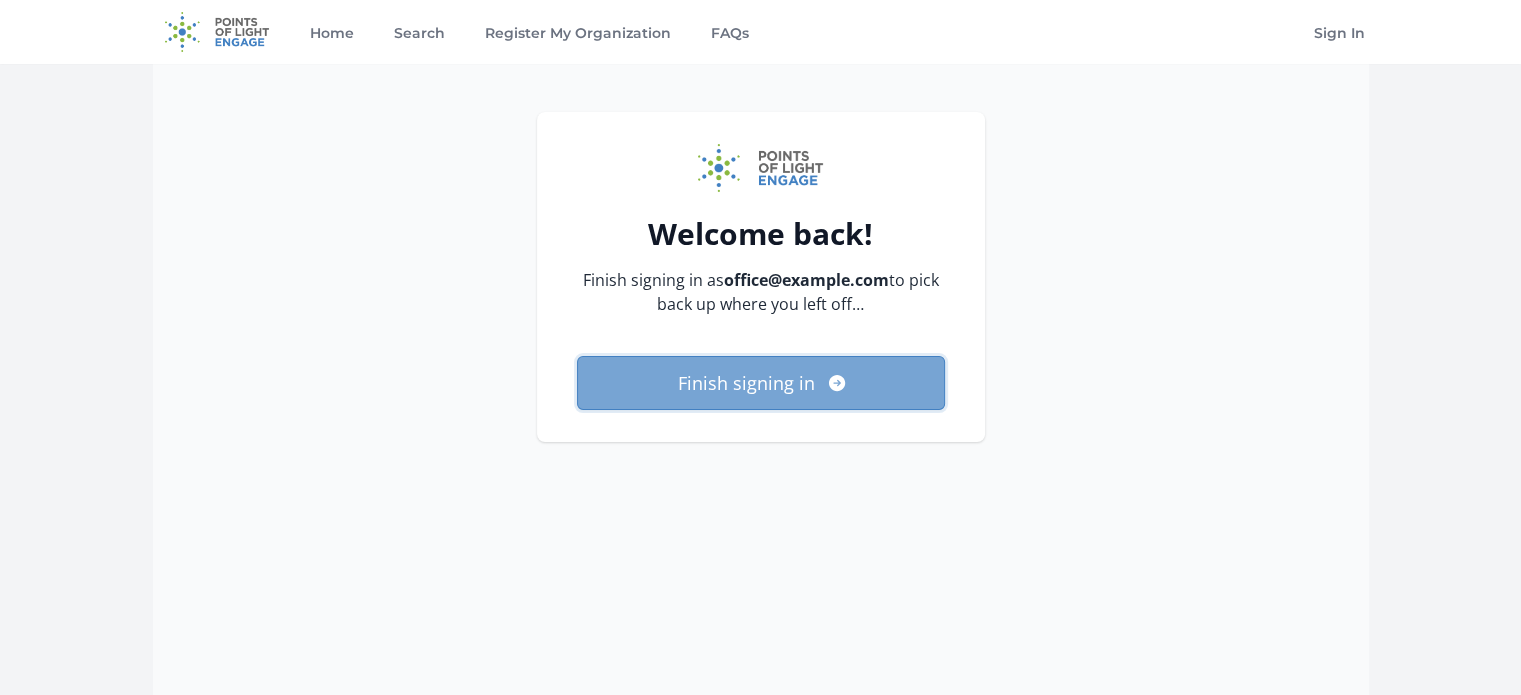 click on "Finish signing in" at bounding box center [761, 383] 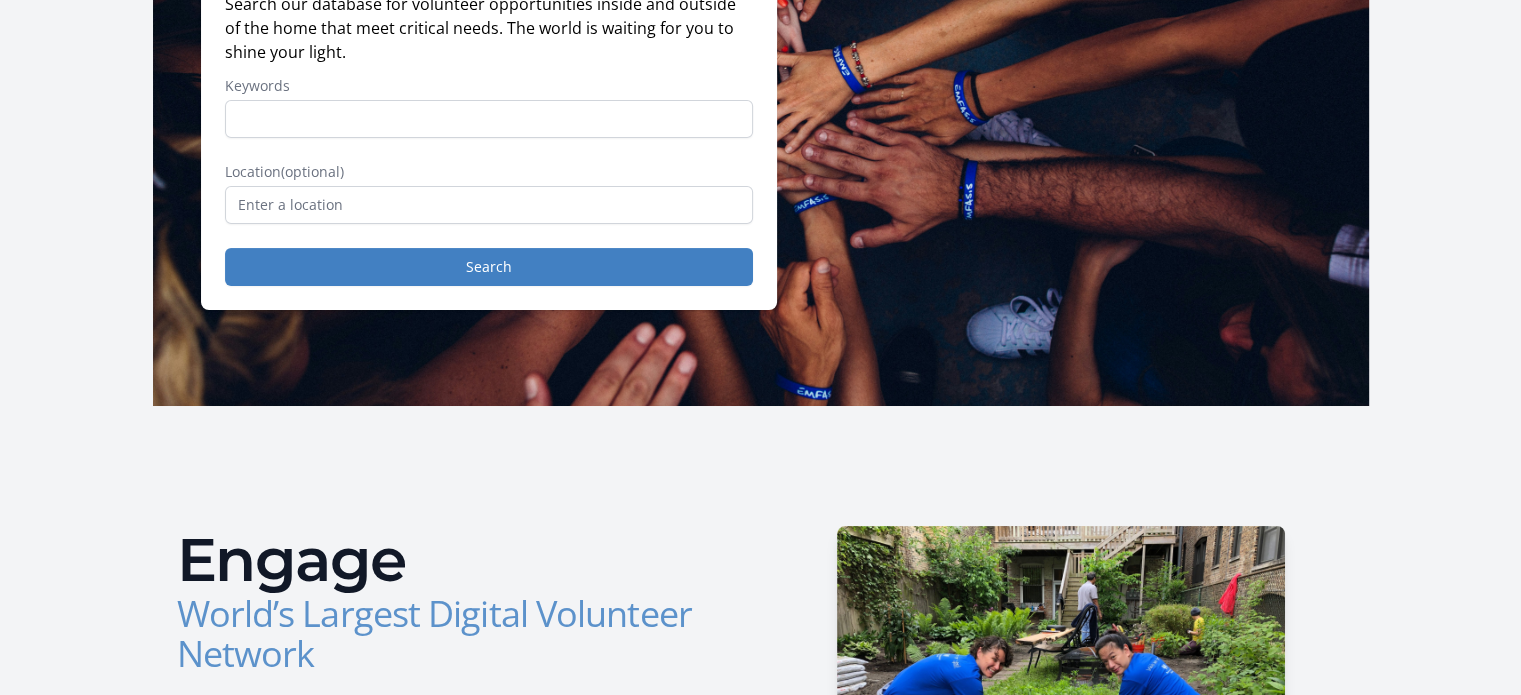 scroll, scrollTop: 0, scrollLeft: 0, axis: both 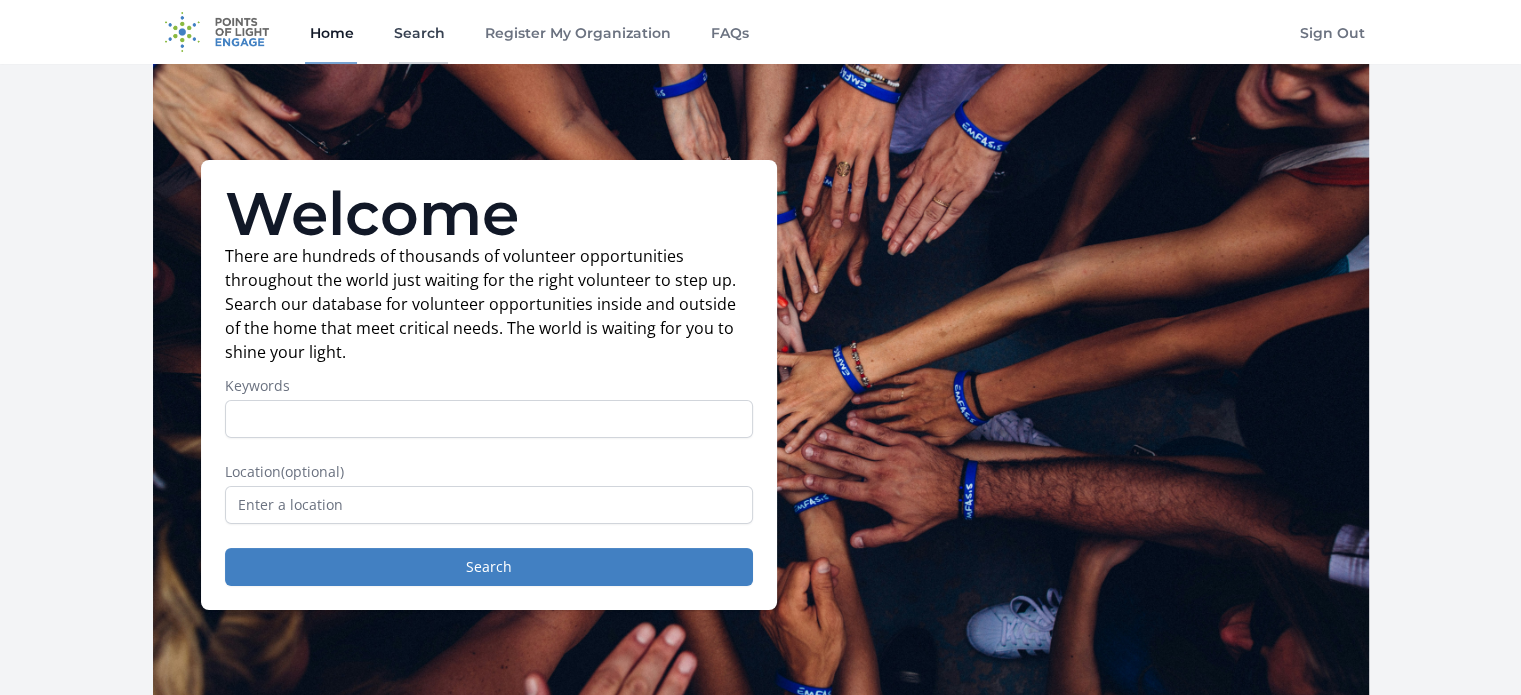 click on "Search" at bounding box center [418, 32] 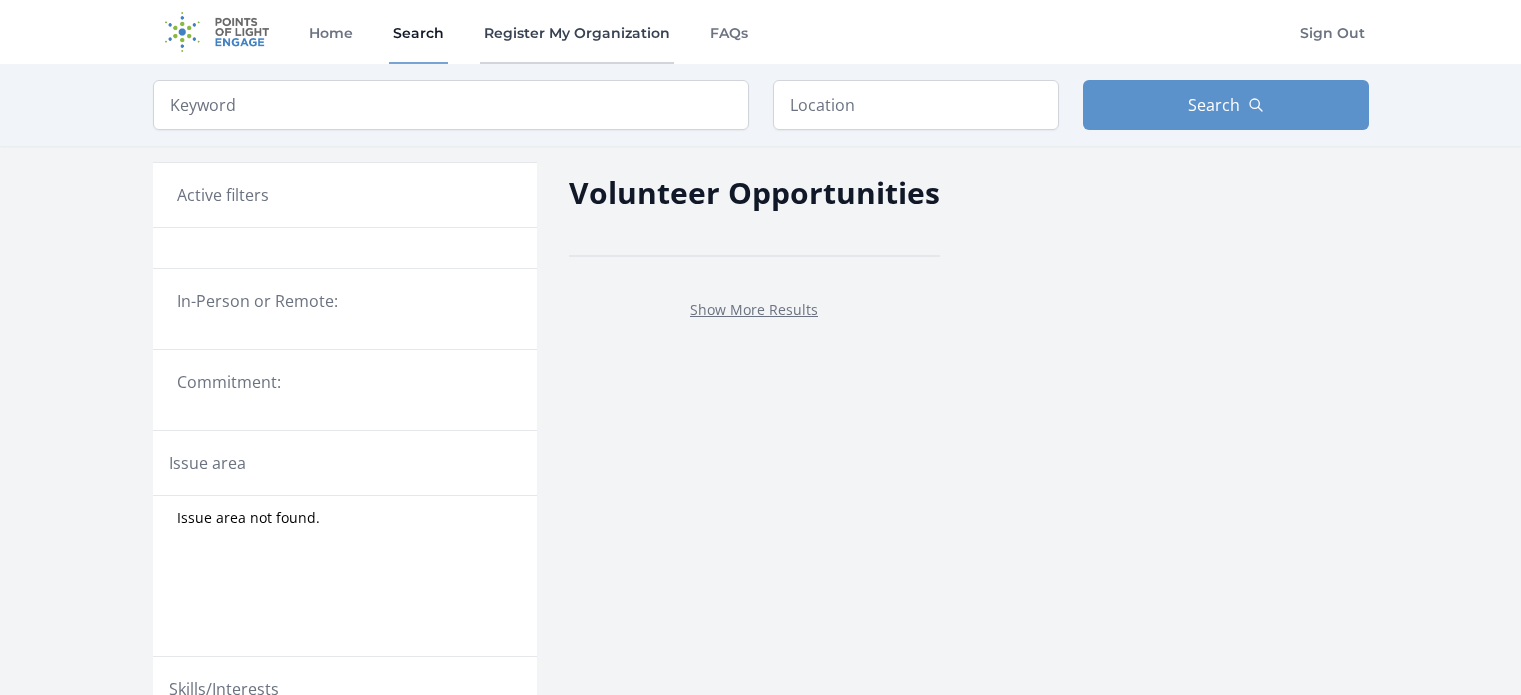 scroll, scrollTop: 0, scrollLeft: 0, axis: both 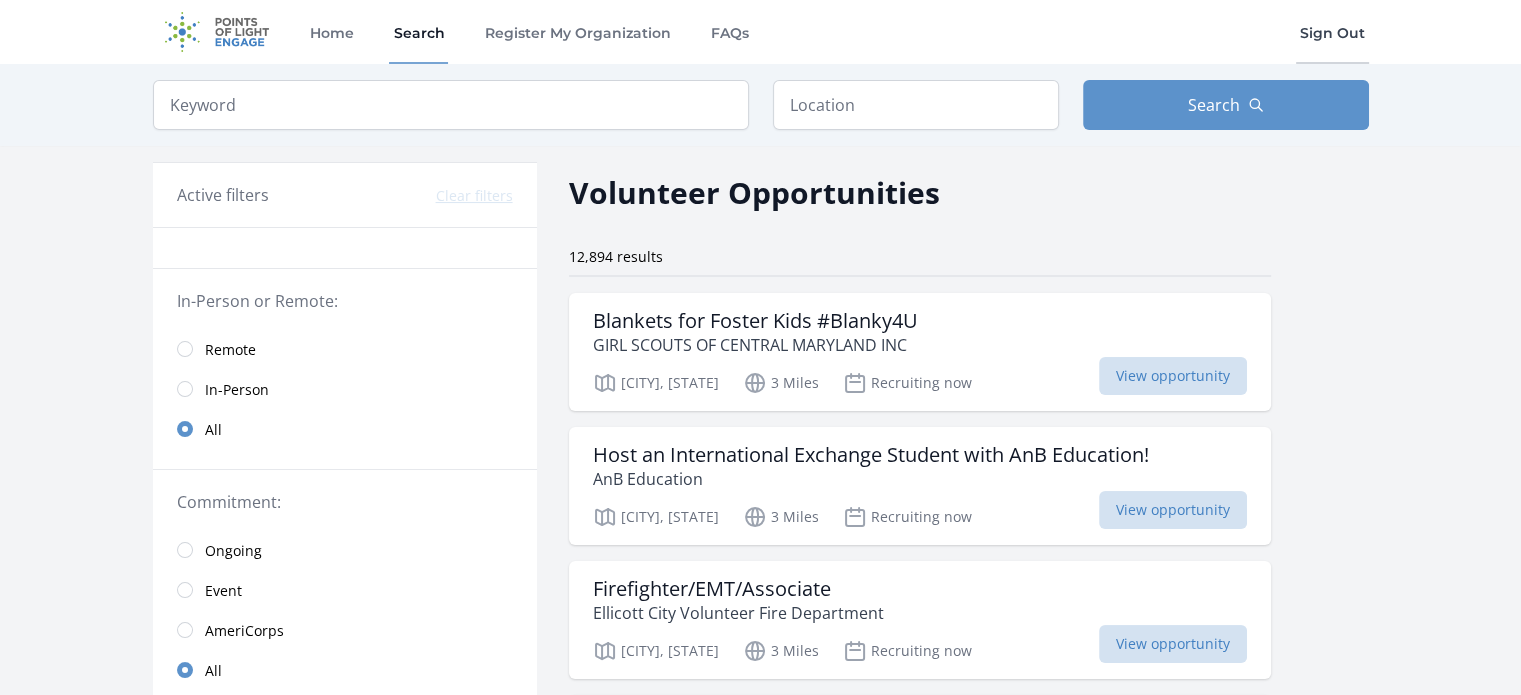 click on "Sign Out" at bounding box center [1332, 32] 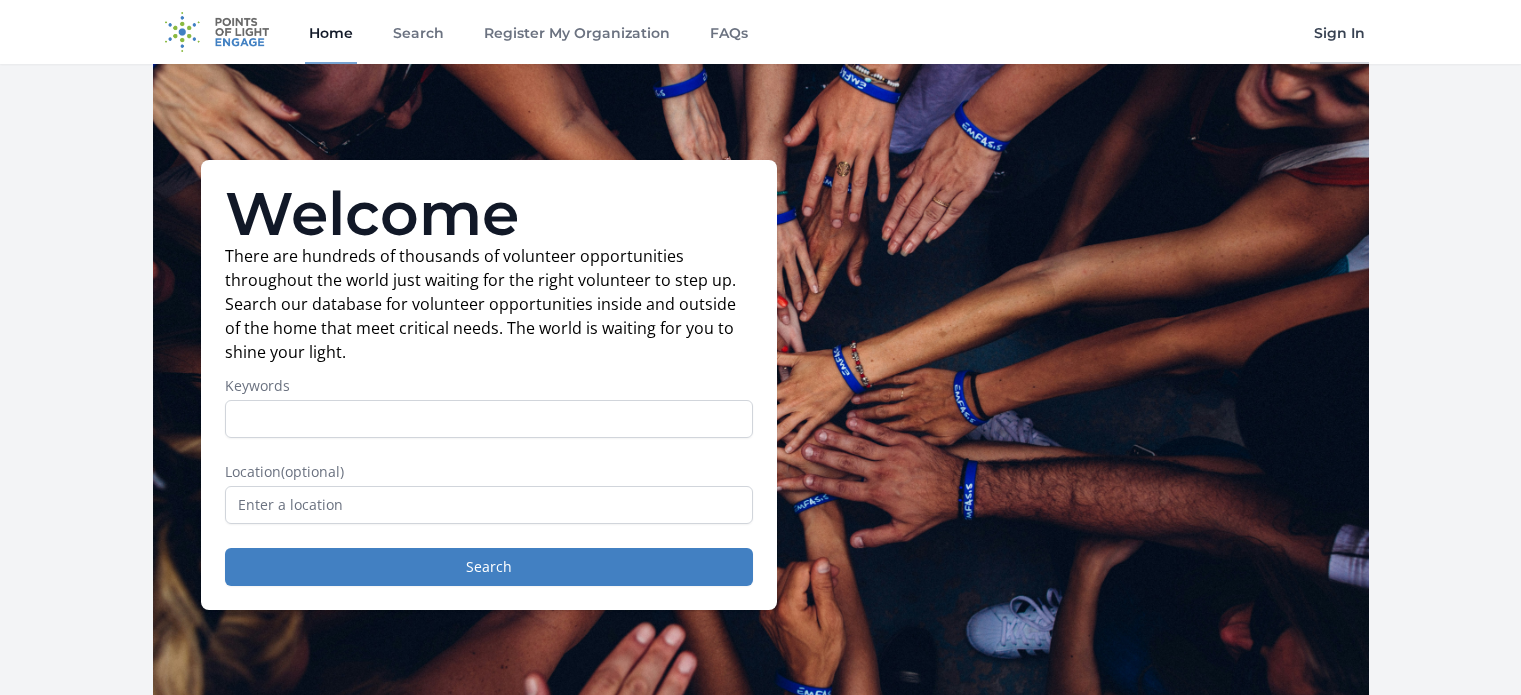 scroll, scrollTop: 0, scrollLeft: 0, axis: both 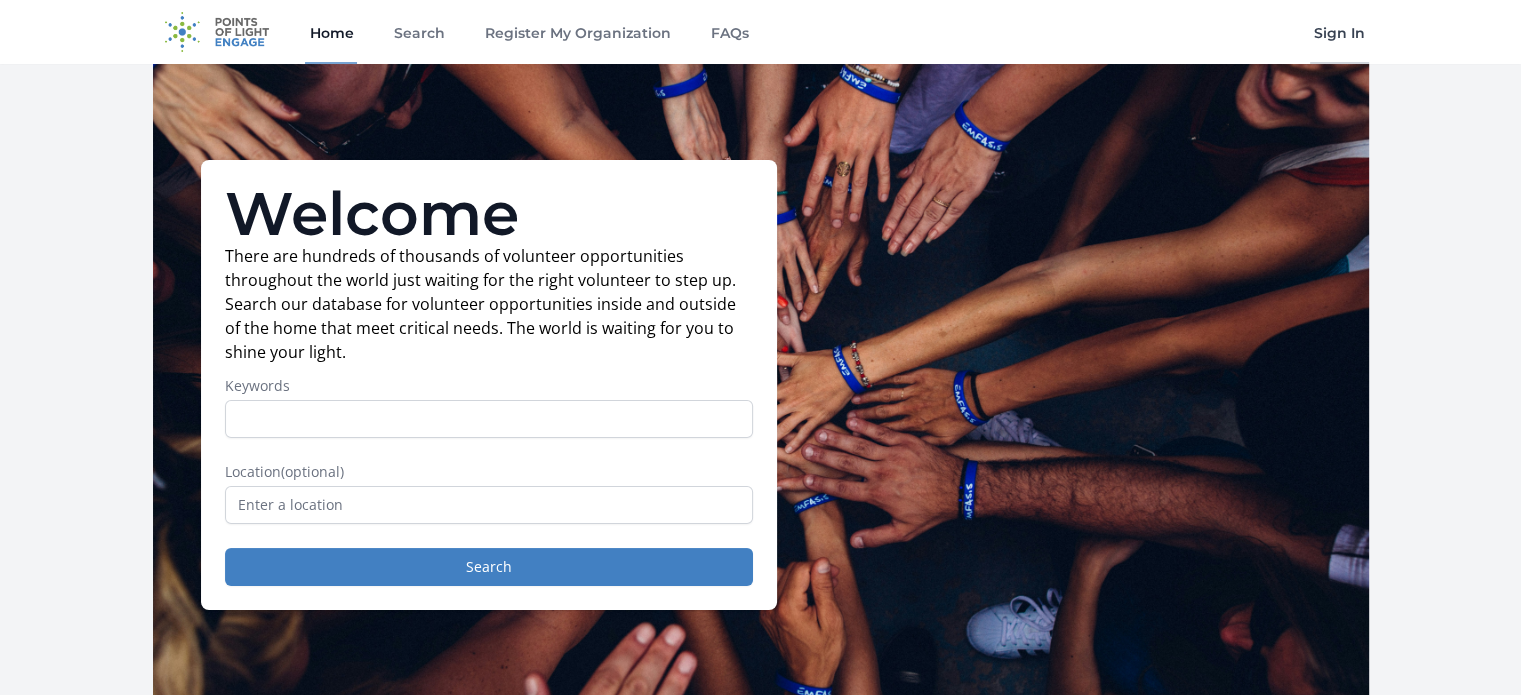 click on "Sign In" at bounding box center (1339, 32) 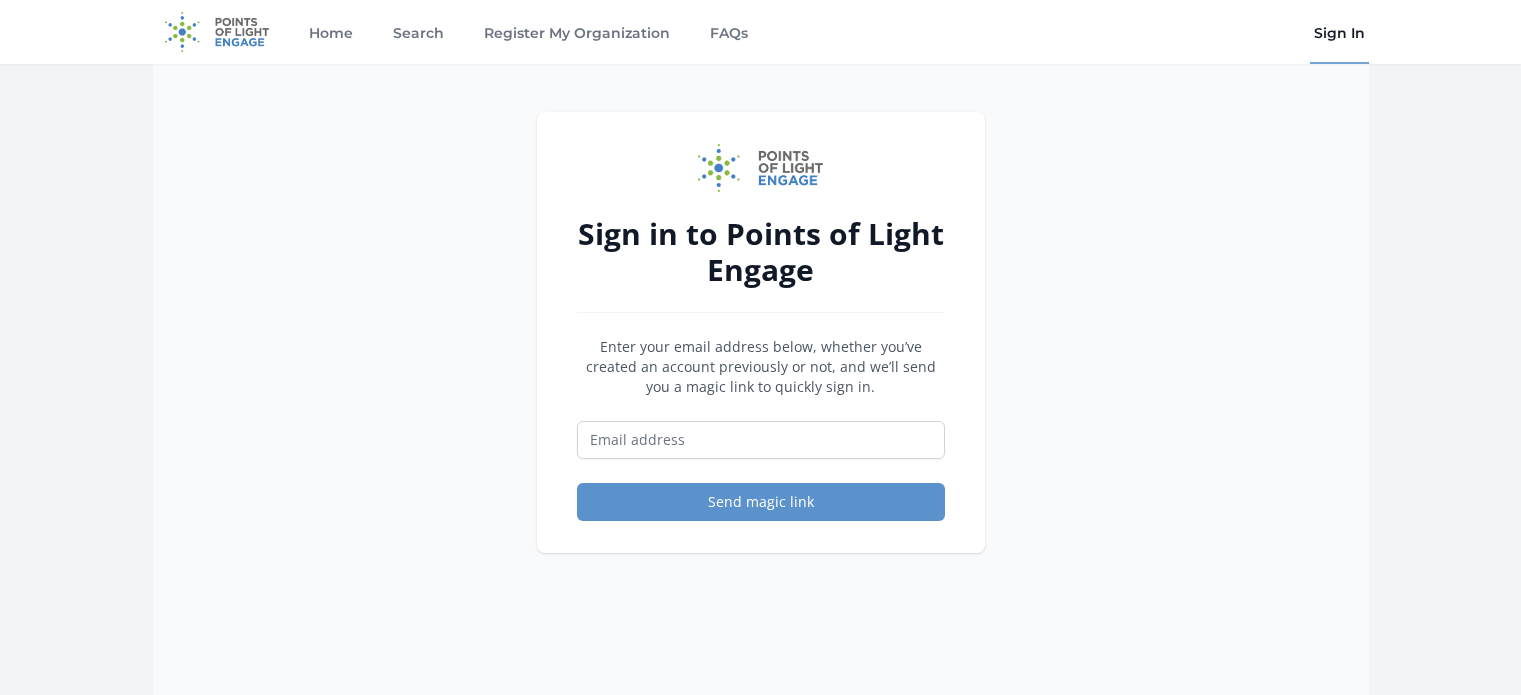 scroll, scrollTop: 0, scrollLeft: 0, axis: both 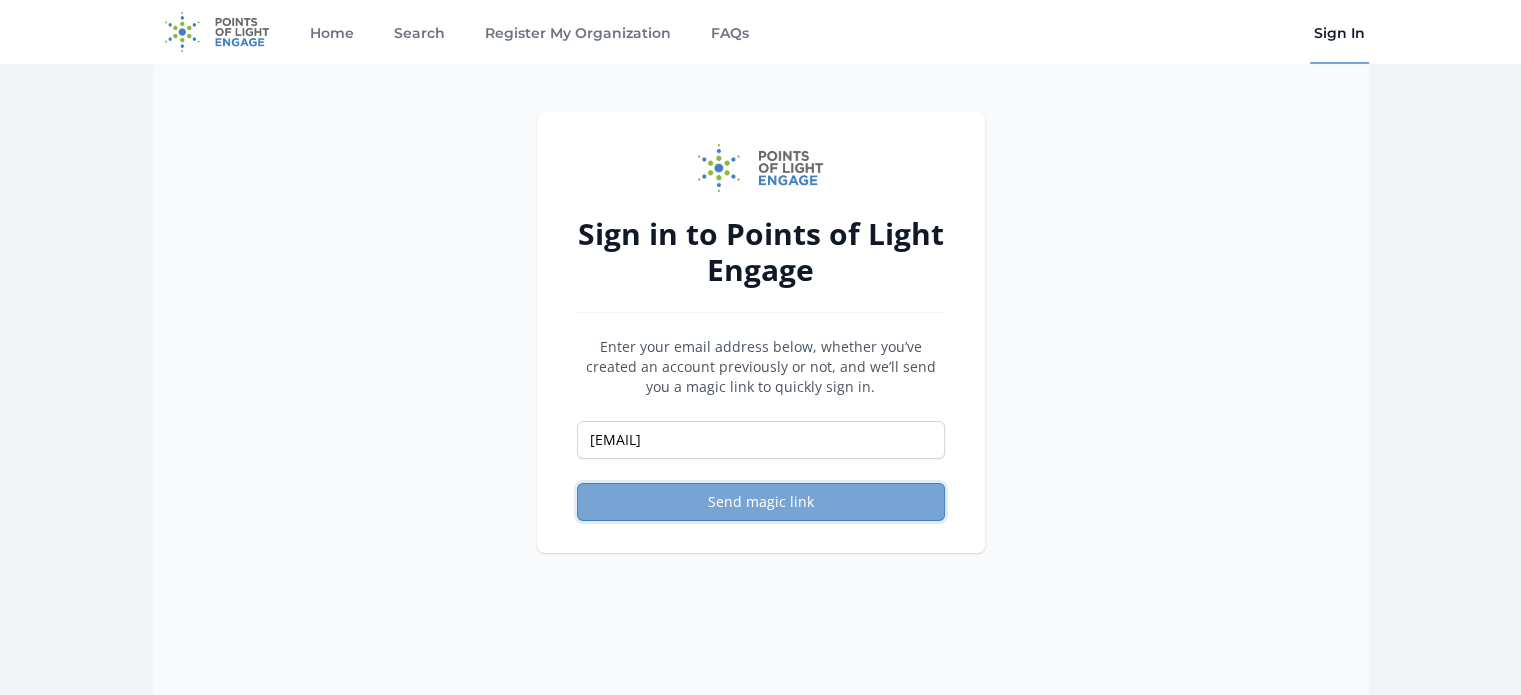 click on "Send magic link" at bounding box center [761, 502] 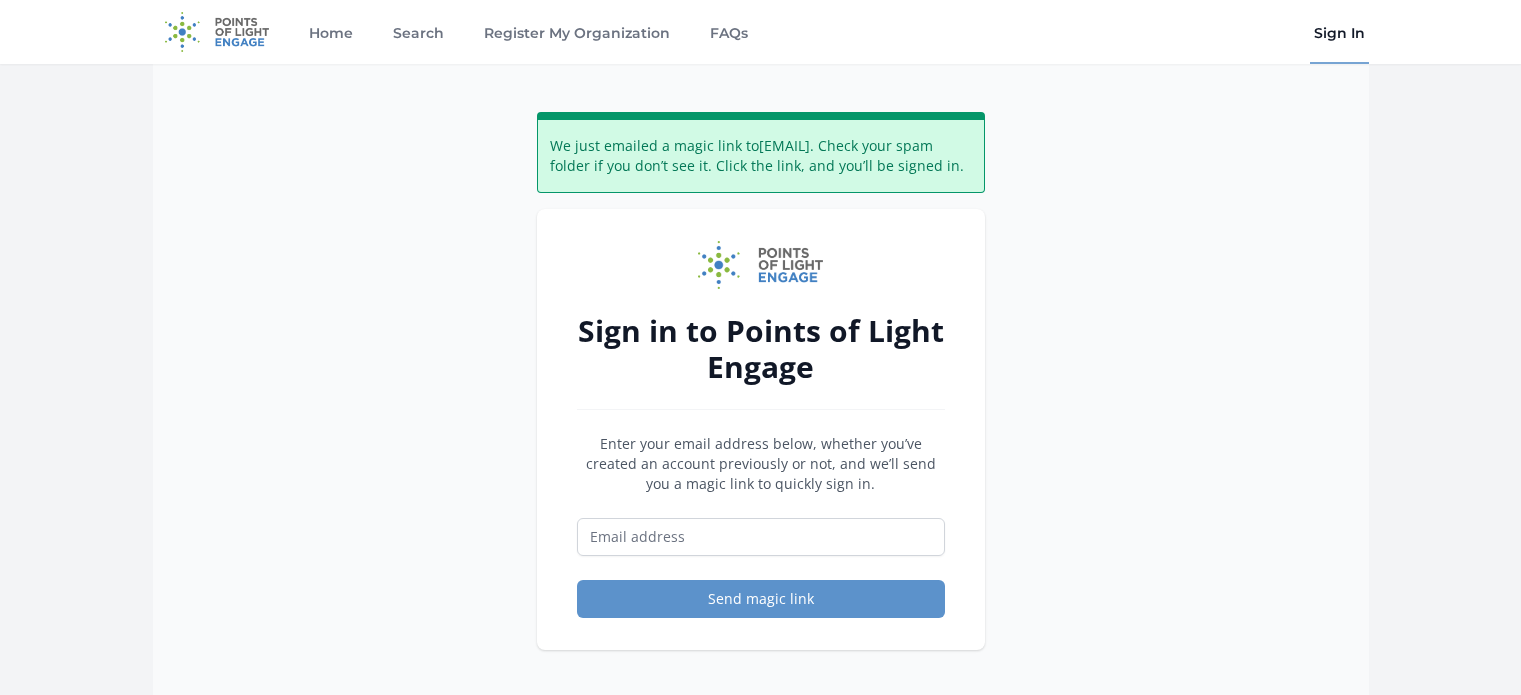 scroll, scrollTop: 0, scrollLeft: 0, axis: both 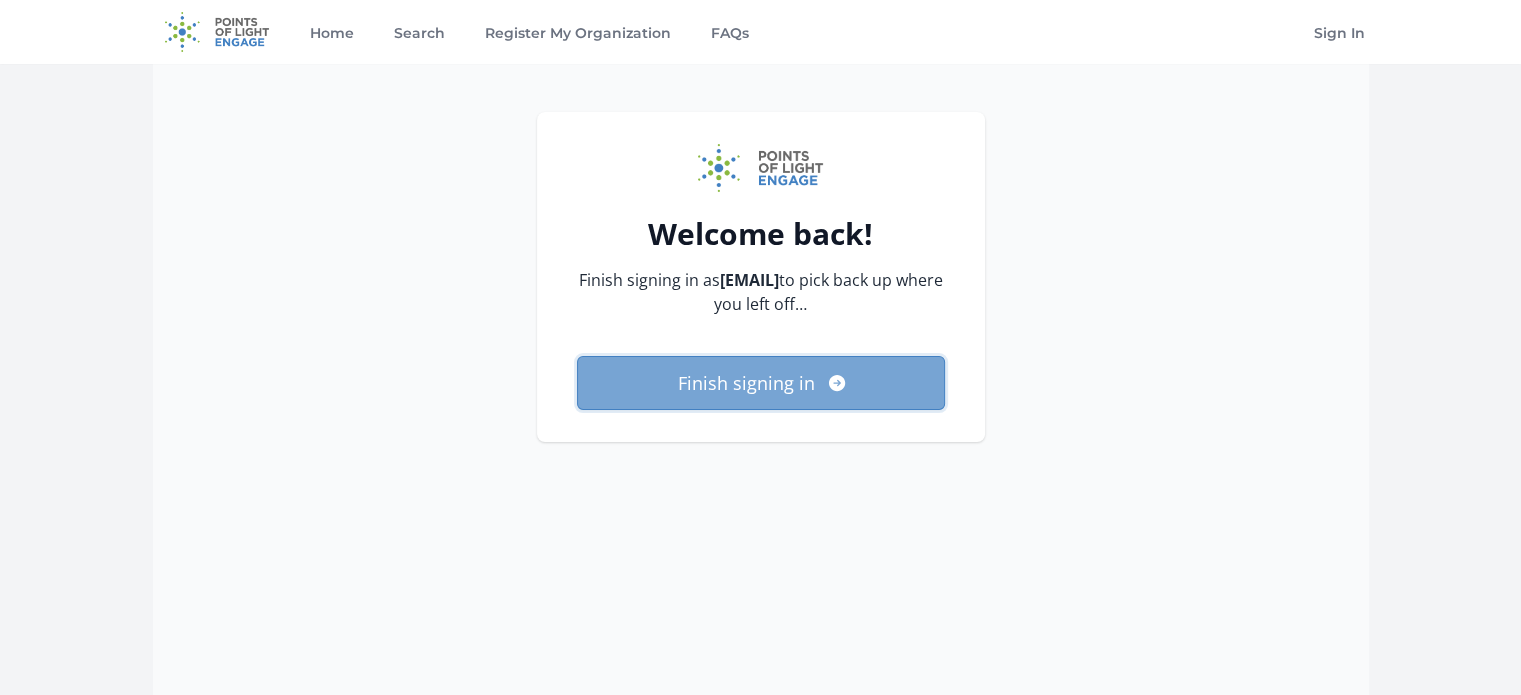 click on "Finish signing in" at bounding box center (761, 383) 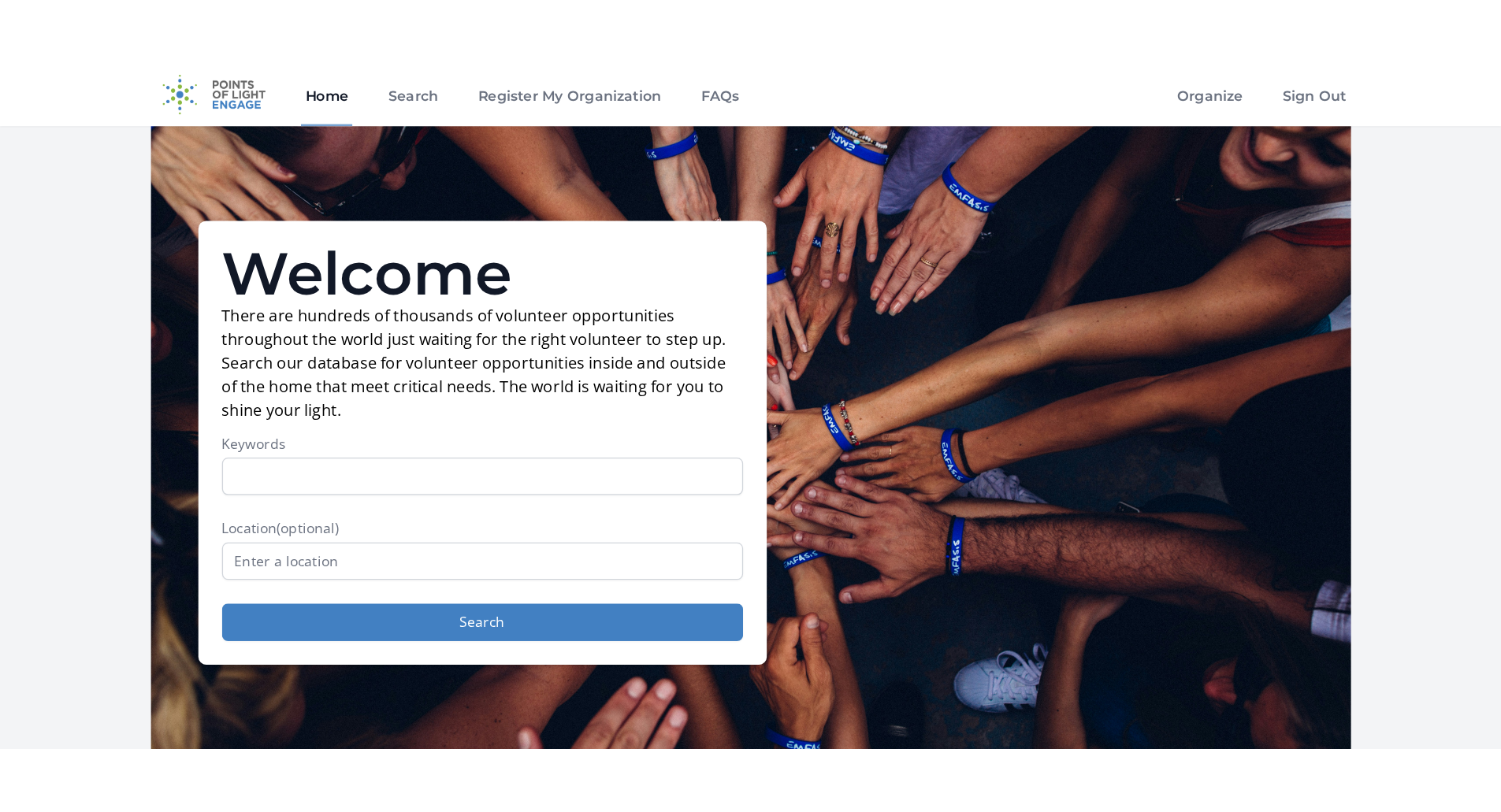 scroll, scrollTop: 0, scrollLeft: 0, axis: both 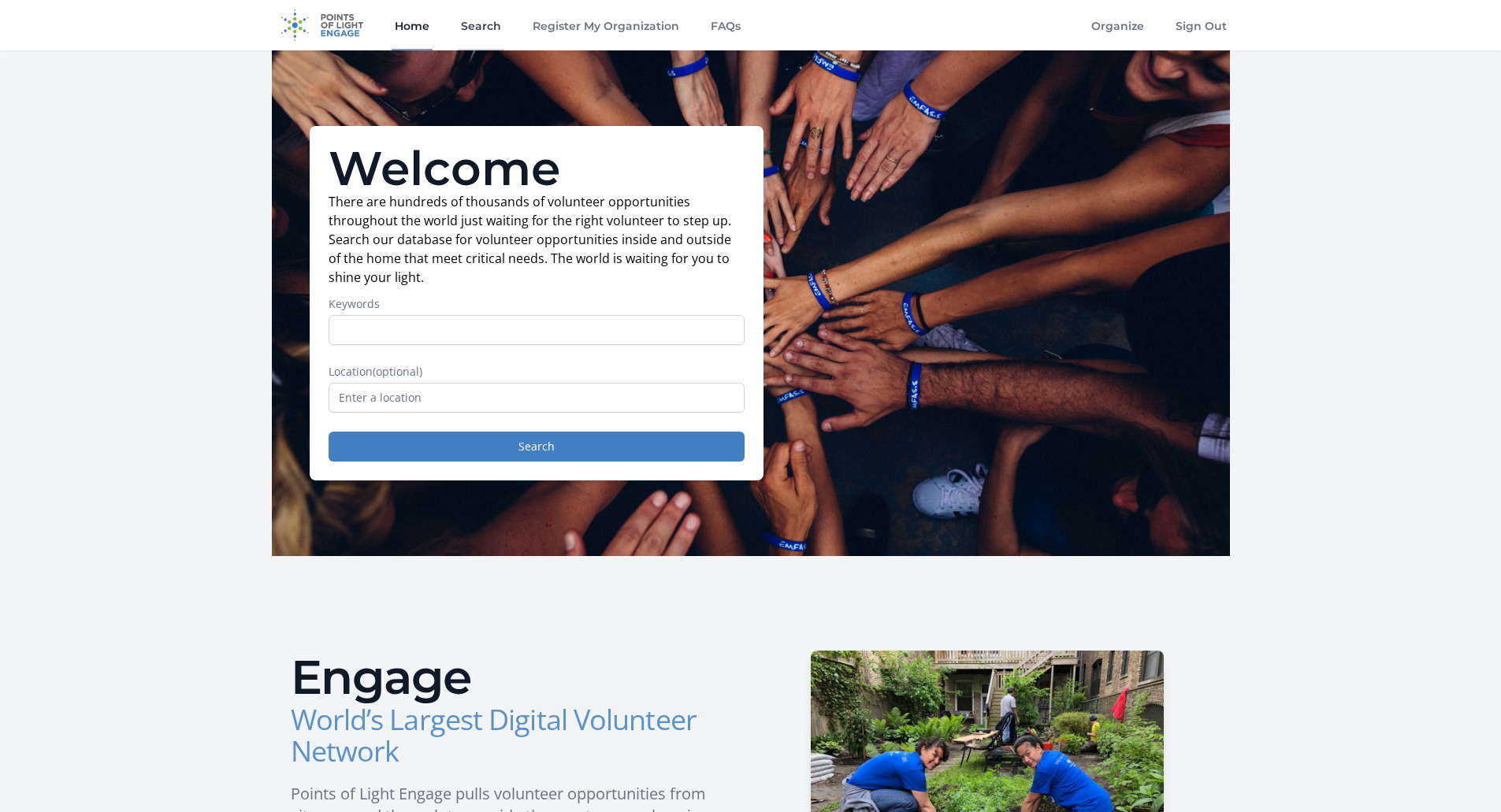 click on "Search" at bounding box center (481, 25) 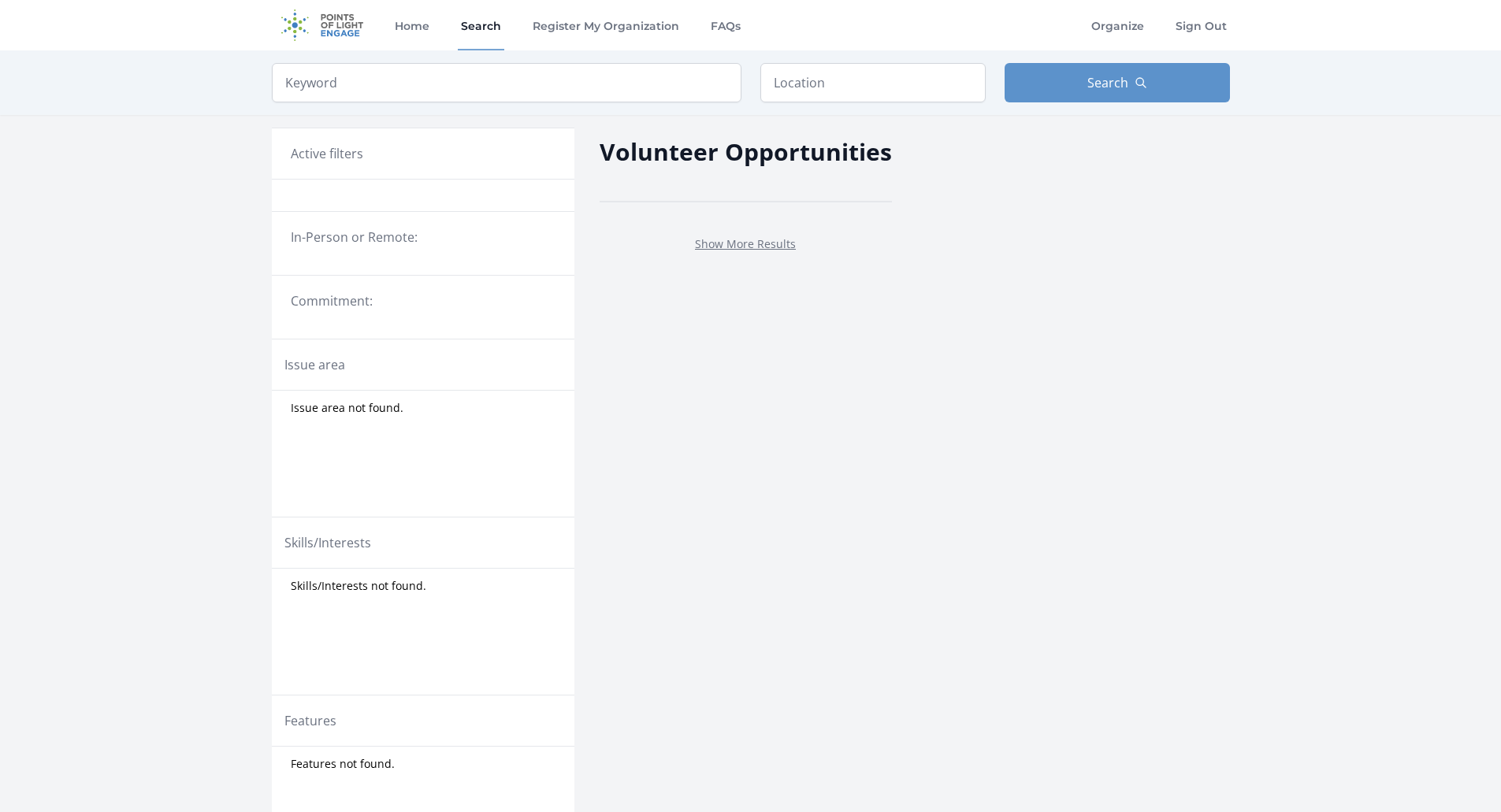 scroll, scrollTop: 0, scrollLeft: 0, axis: both 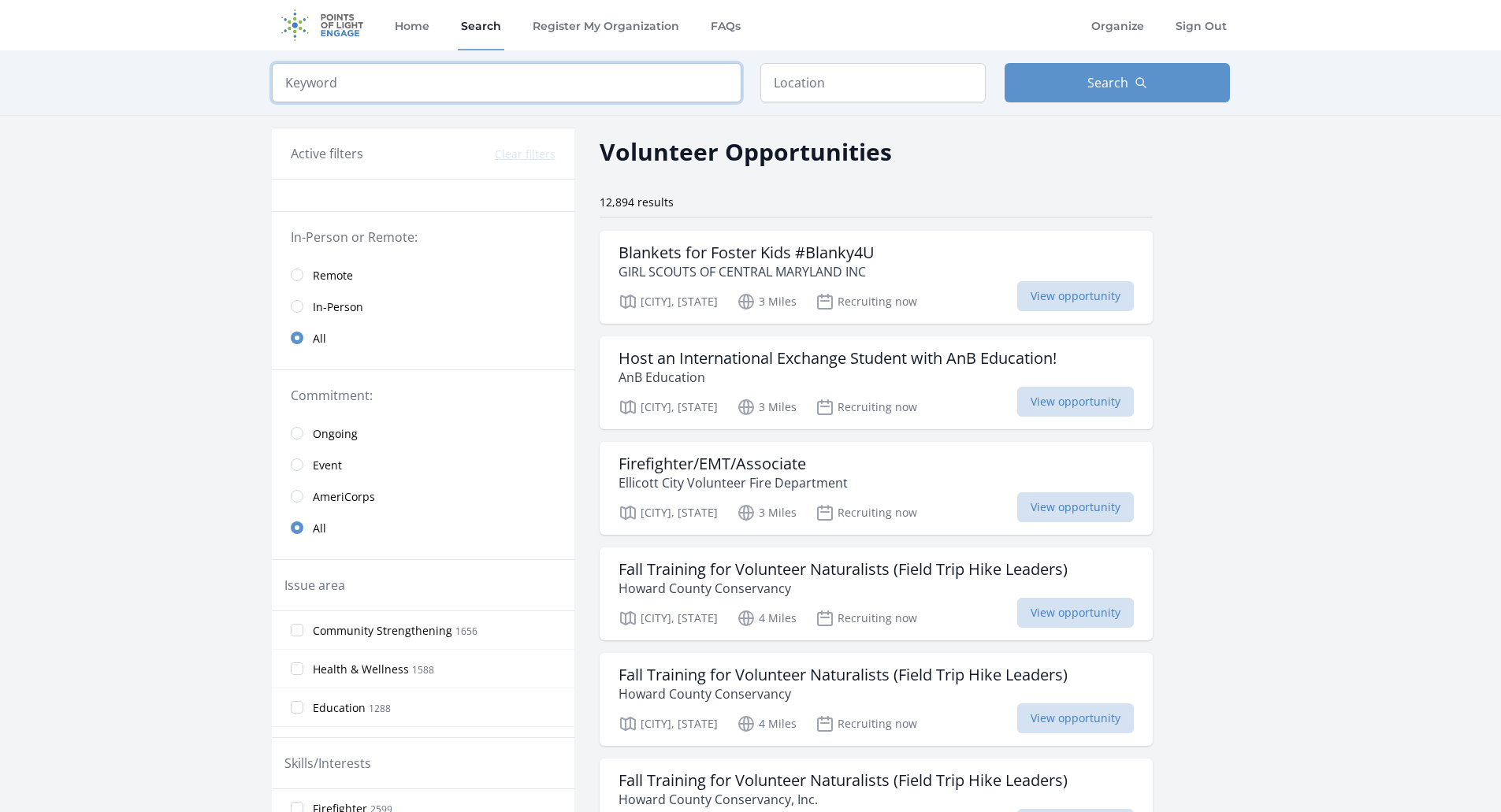 click at bounding box center [507, 83] 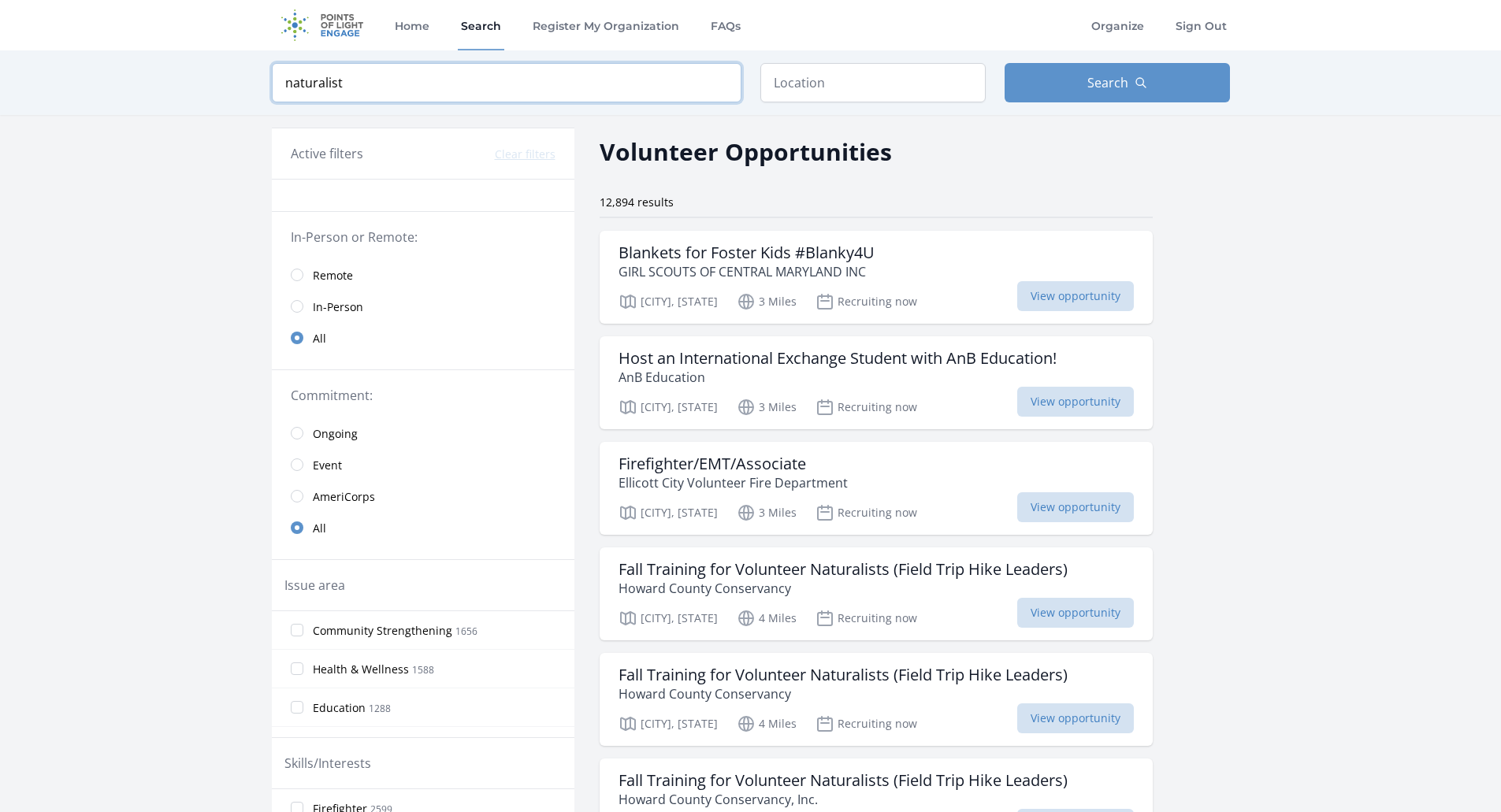 type on "naturalist" 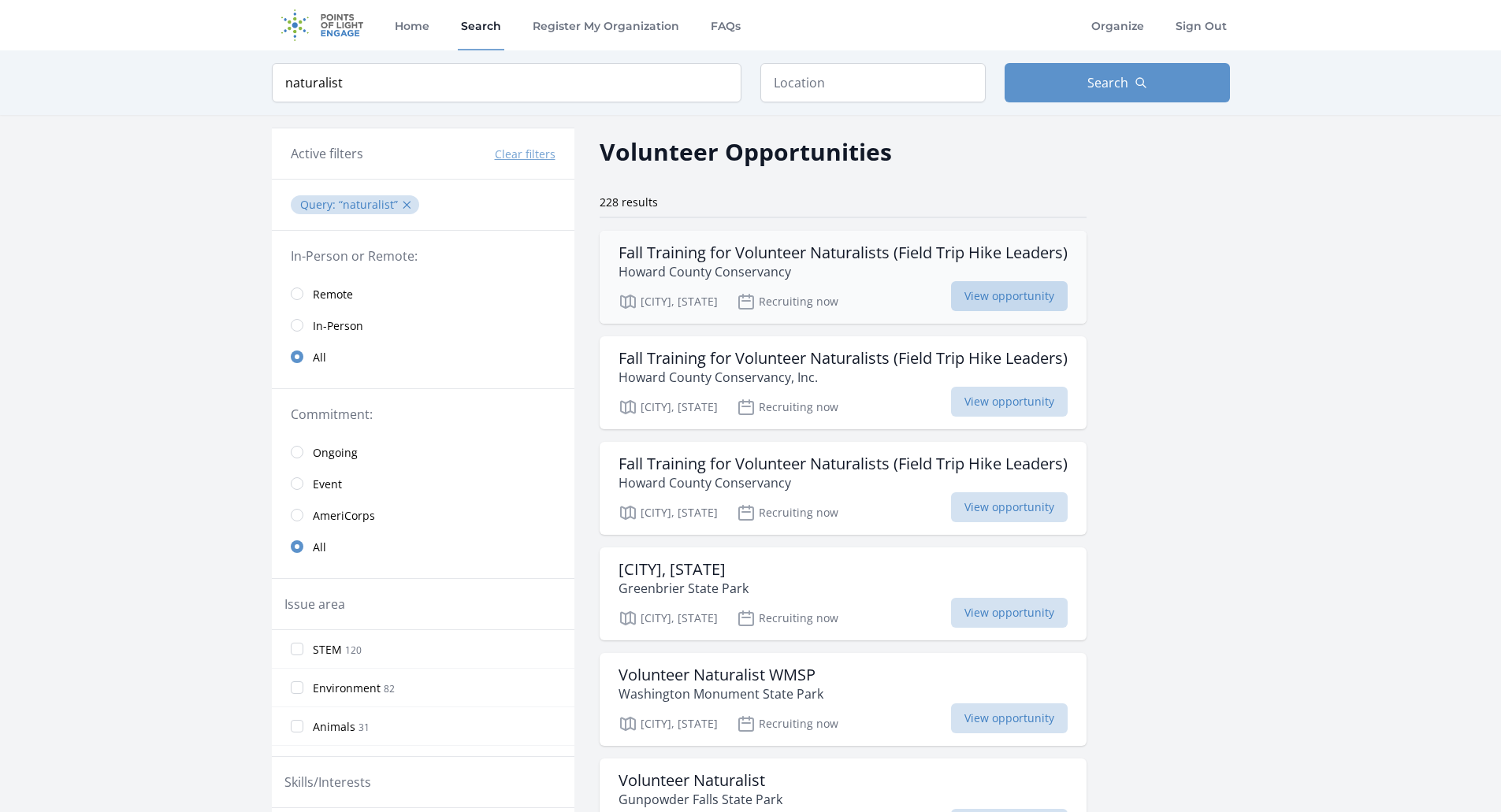 click on "View opportunity" at bounding box center (1009, 296) 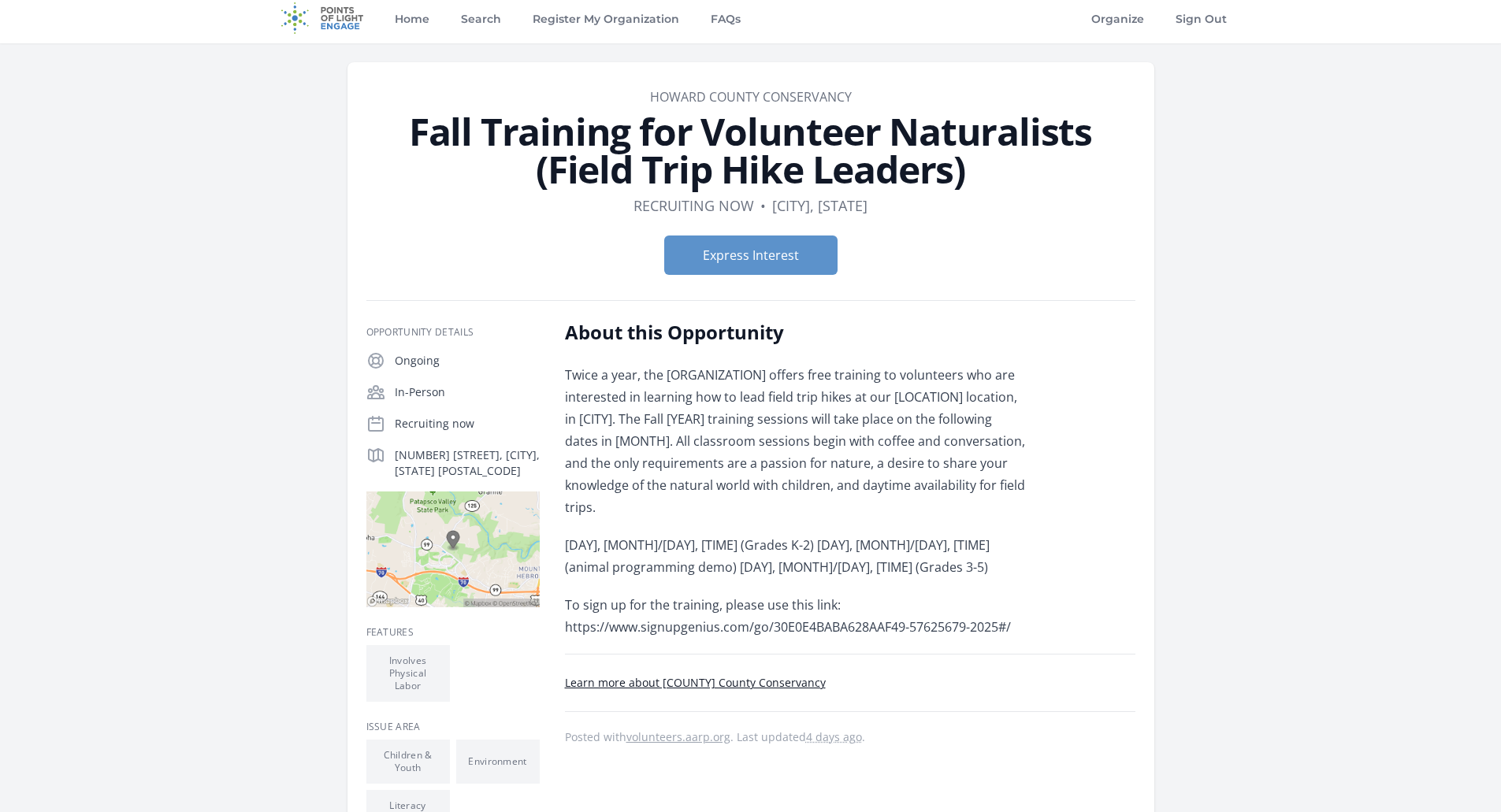 scroll, scrollTop: 0, scrollLeft: 0, axis: both 